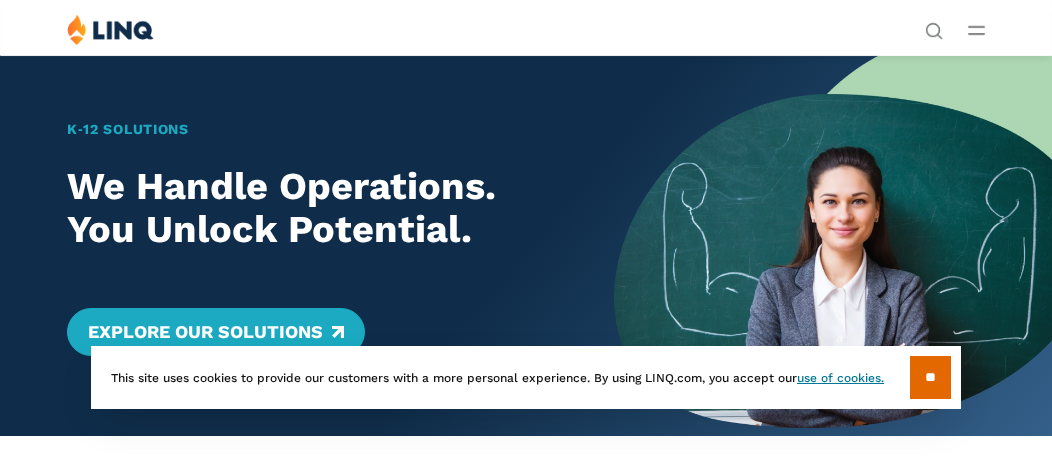 scroll, scrollTop: 100, scrollLeft: 0, axis: vertical 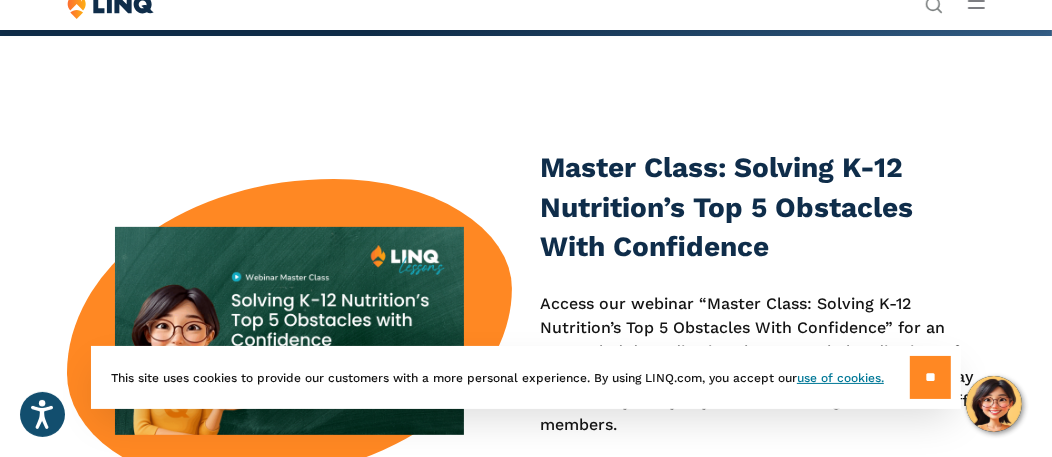 click on "**" at bounding box center [930, 377] 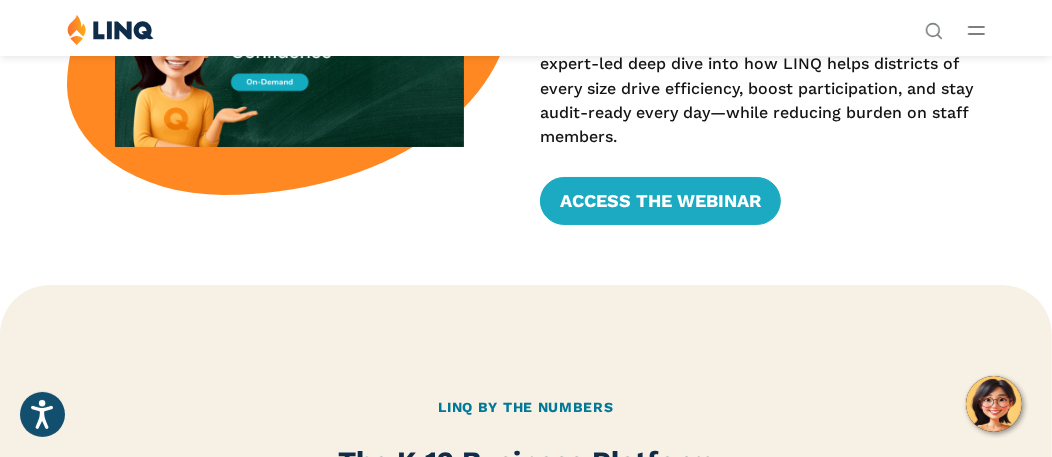 scroll, scrollTop: 500, scrollLeft: 0, axis: vertical 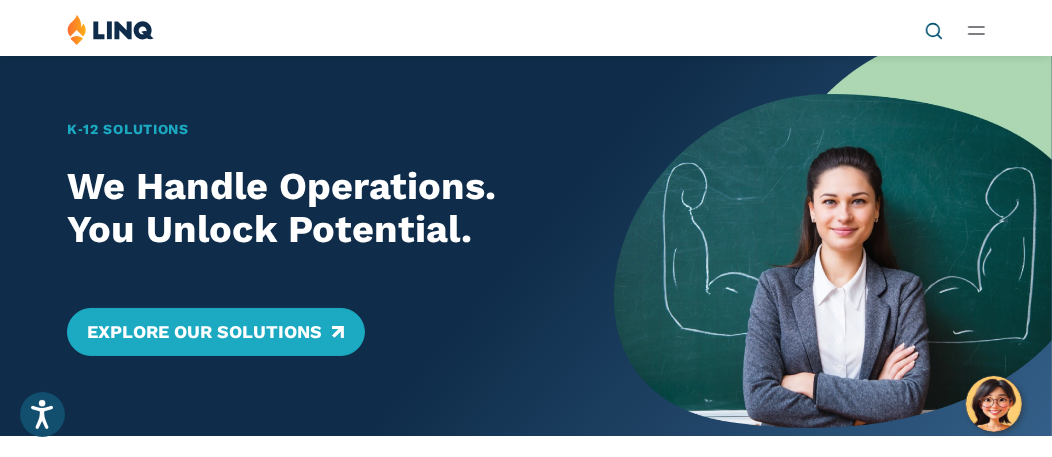 click 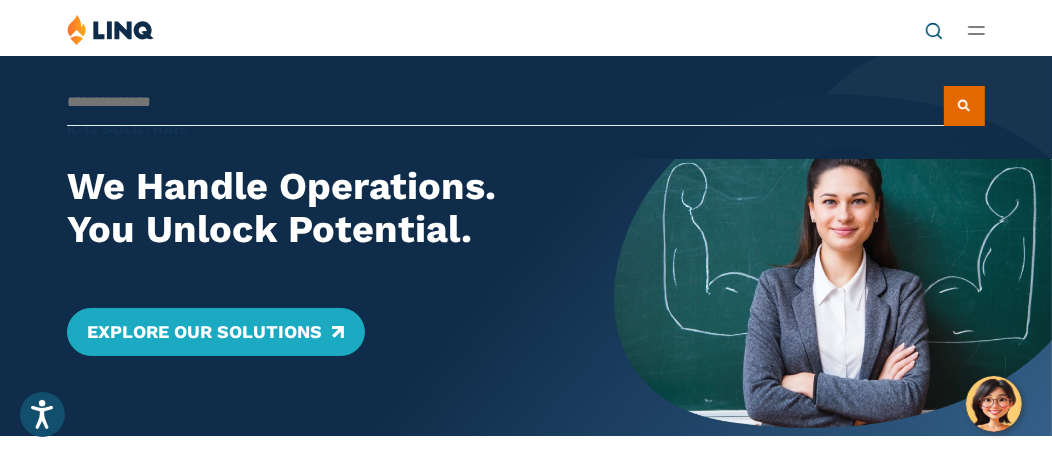click on "Search for:" at bounding box center [525, 102] 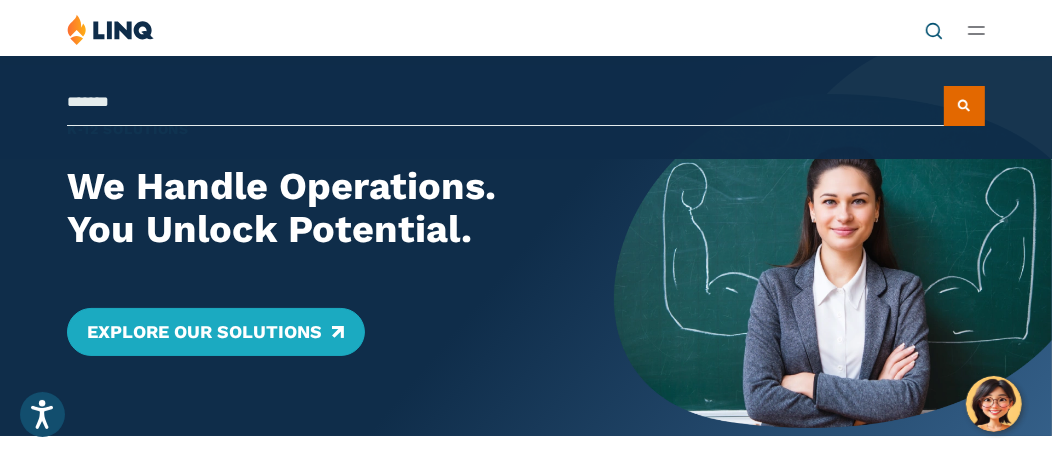 type on "*******" 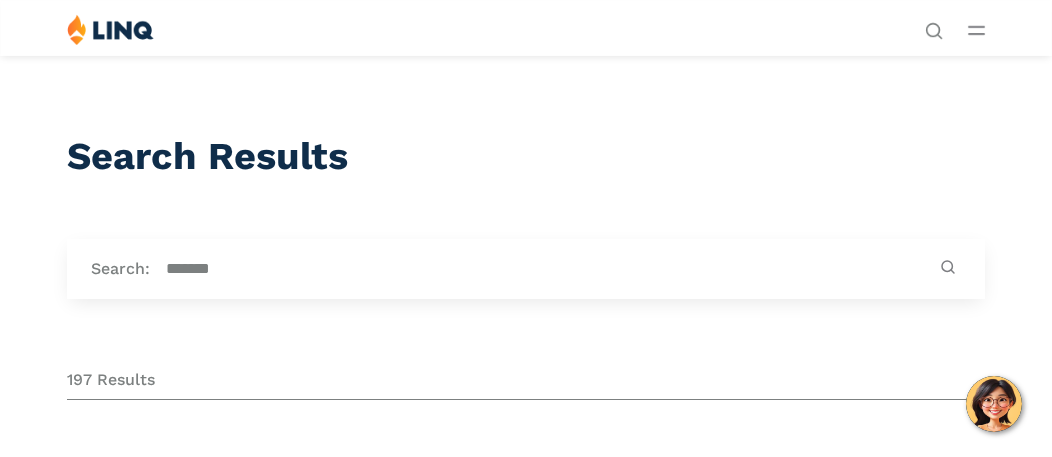 scroll, scrollTop: 0, scrollLeft: 0, axis: both 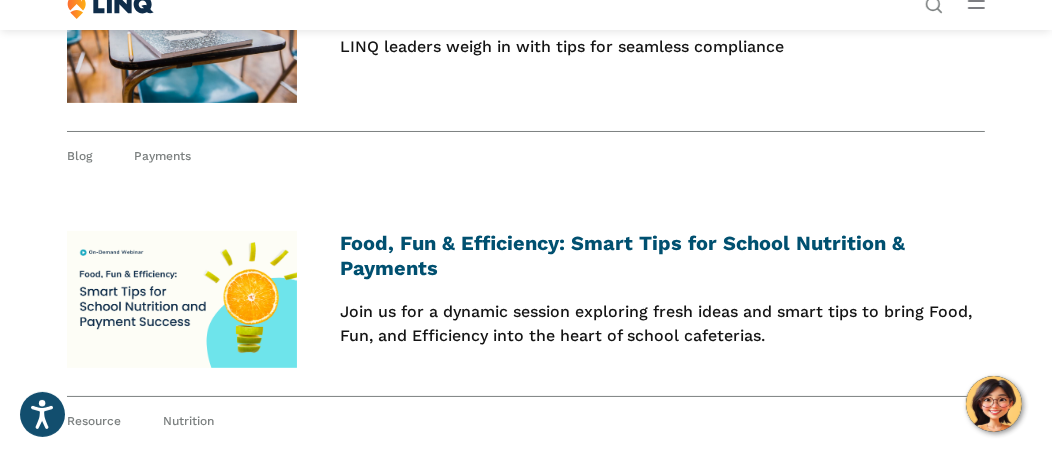 click on "Food, Fun & Efficiency: Smart Tips for School Nutrition & Payments" at bounding box center [622, 256] 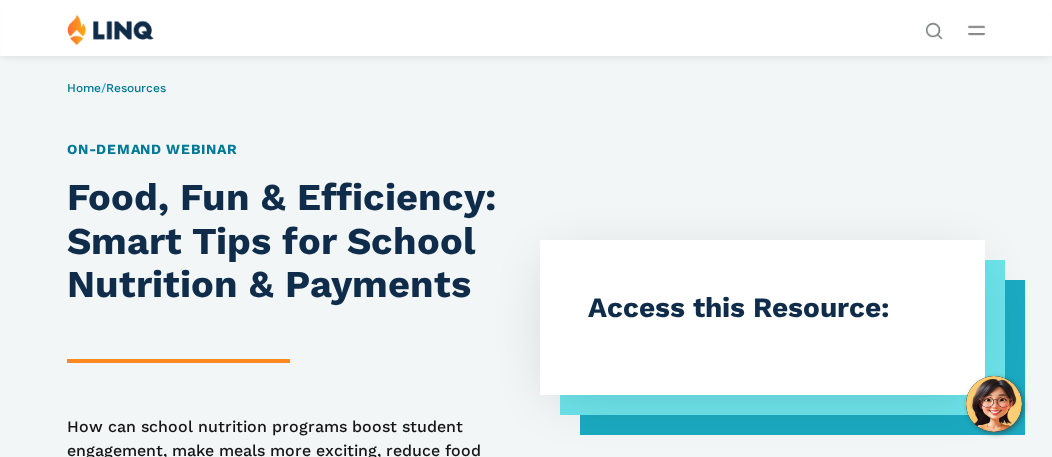scroll, scrollTop: 0, scrollLeft: 0, axis: both 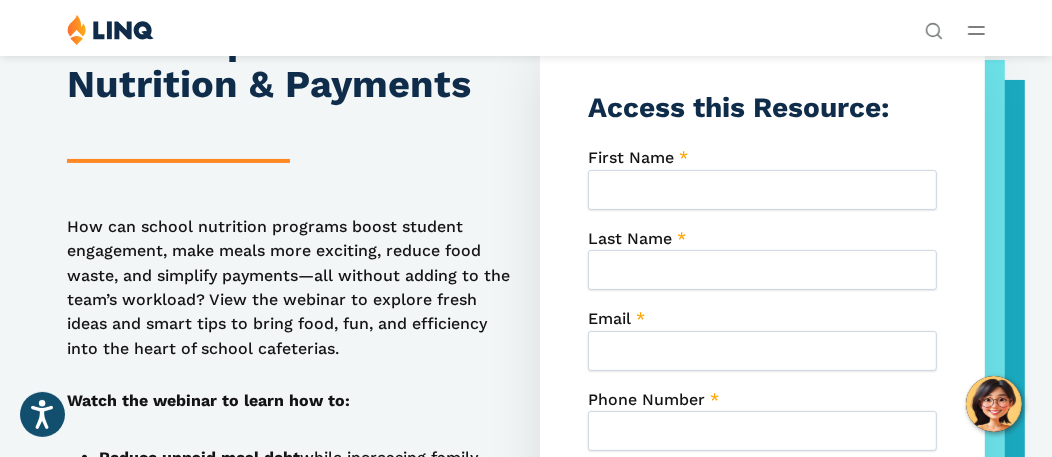 click on "First Name *" at bounding box center (762, 190) 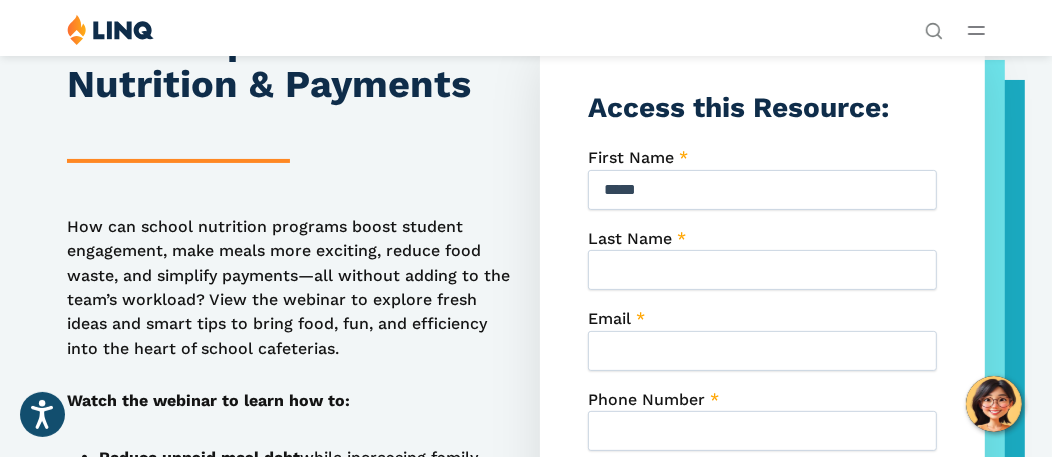 type on "*******" 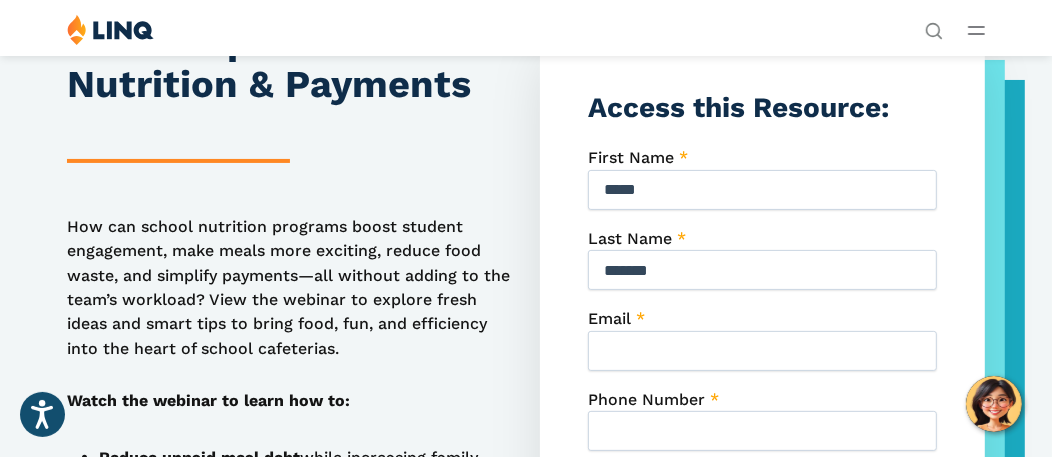 type on "**********" 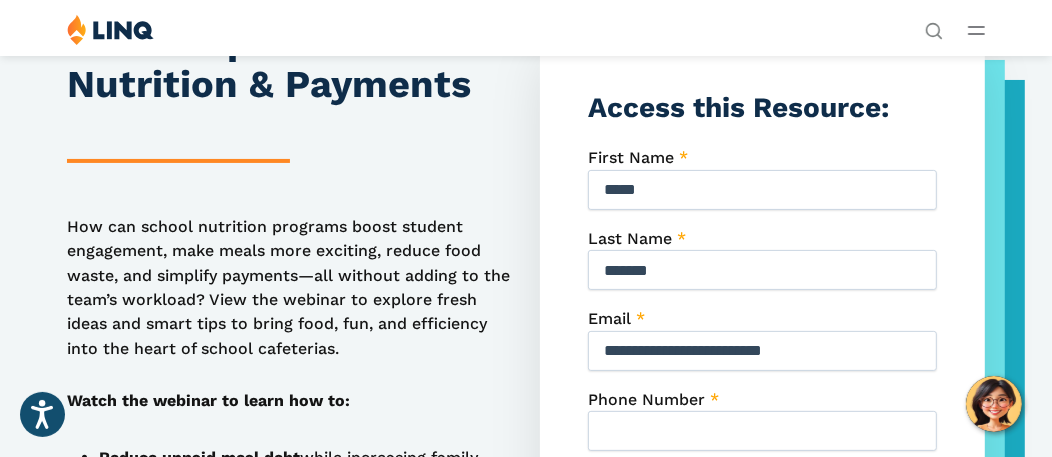 type on "**********" 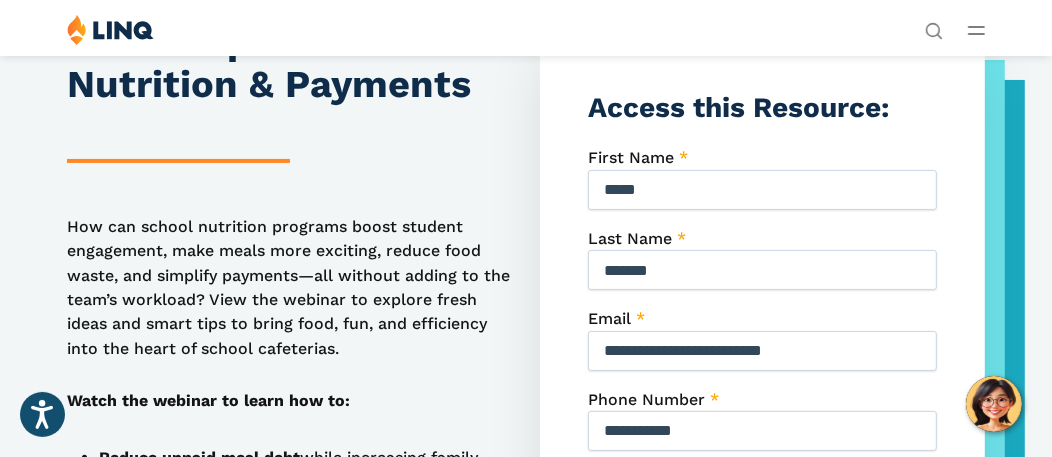 type on "*******" 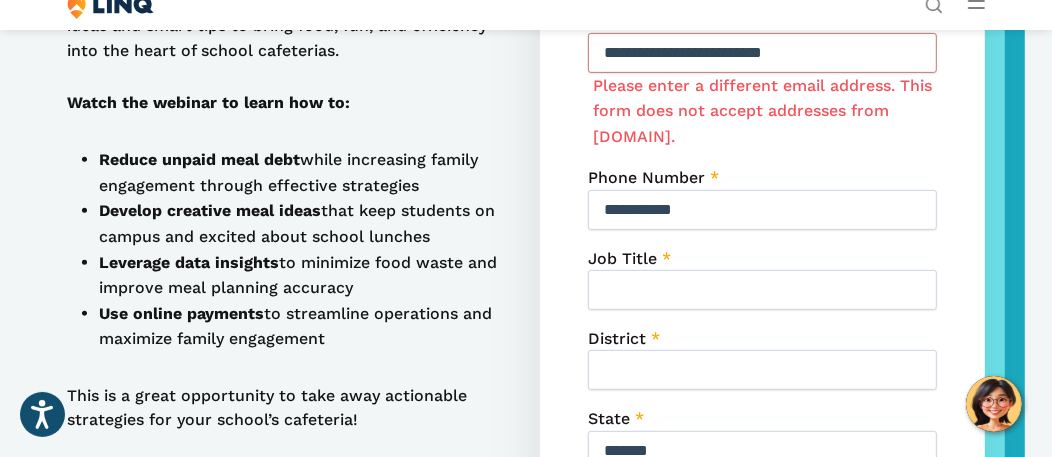scroll, scrollTop: 800, scrollLeft: 0, axis: vertical 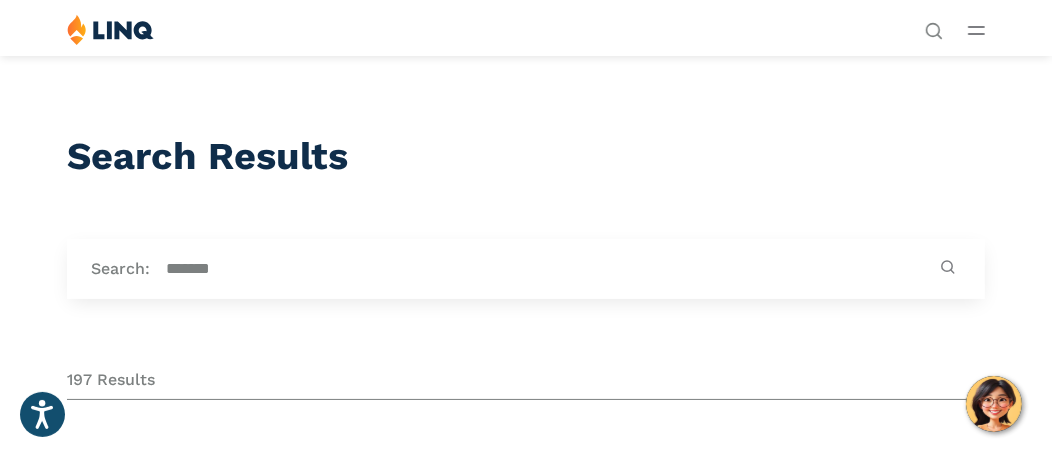 click 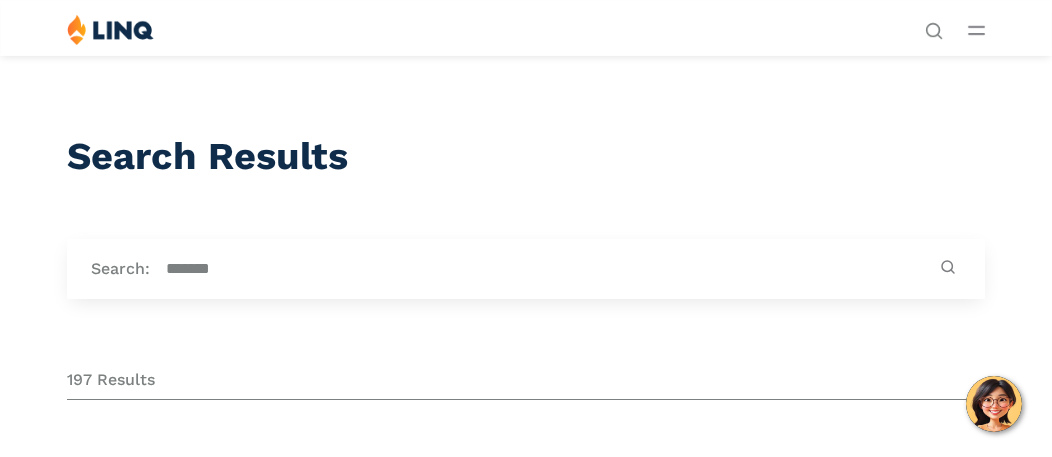 scroll, scrollTop: 0, scrollLeft: 0, axis: both 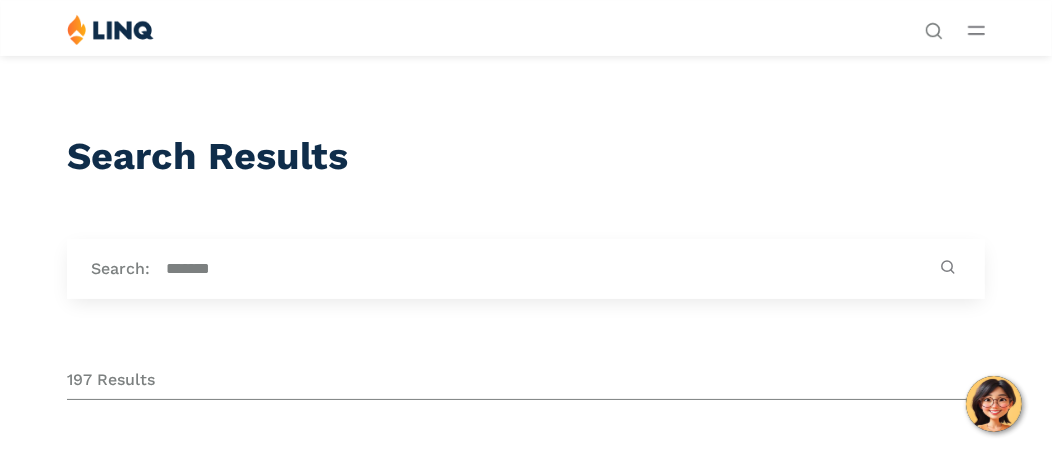 click on "*******" at bounding box center [542, 269] 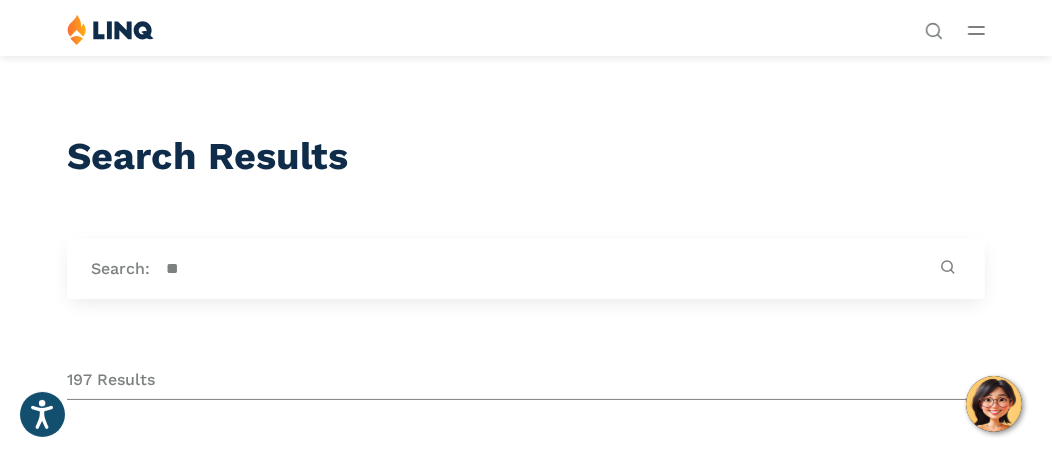 type on "*" 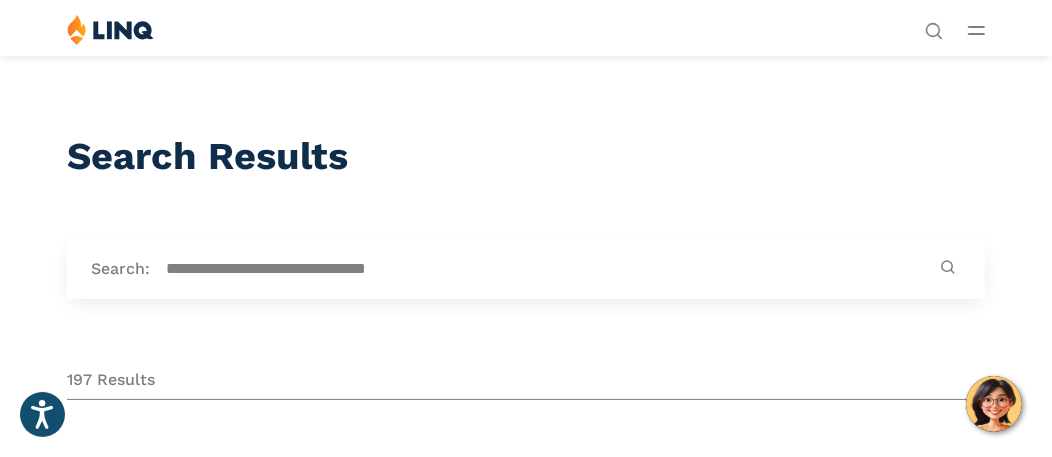 type on "**********" 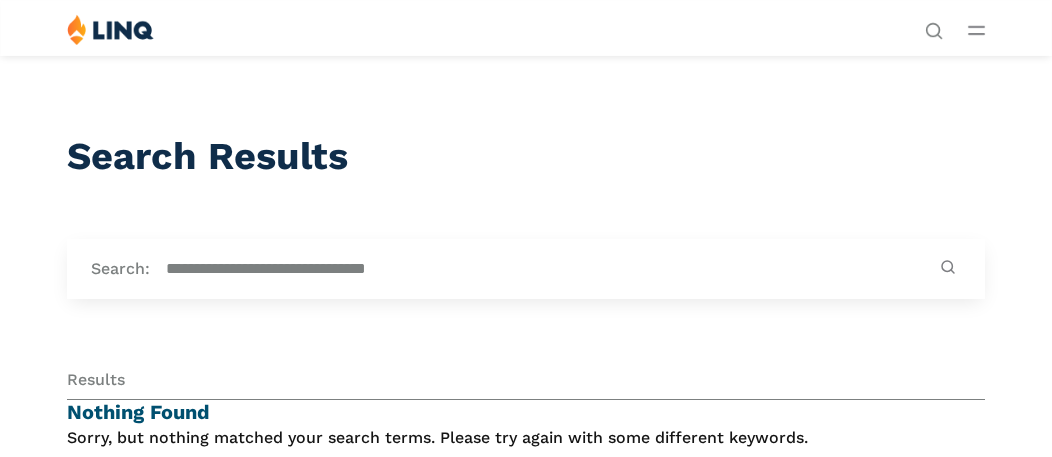 scroll, scrollTop: 0, scrollLeft: 0, axis: both 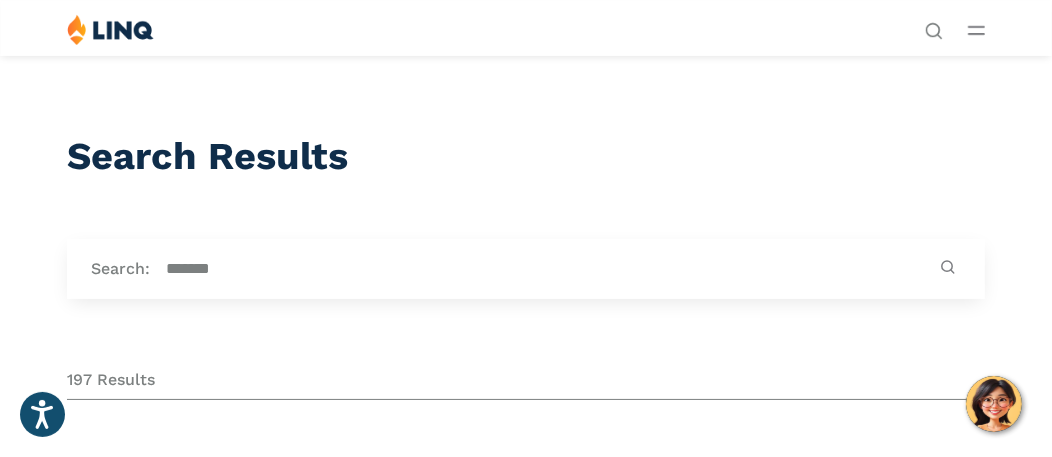 click at bounding box center (110, 29) 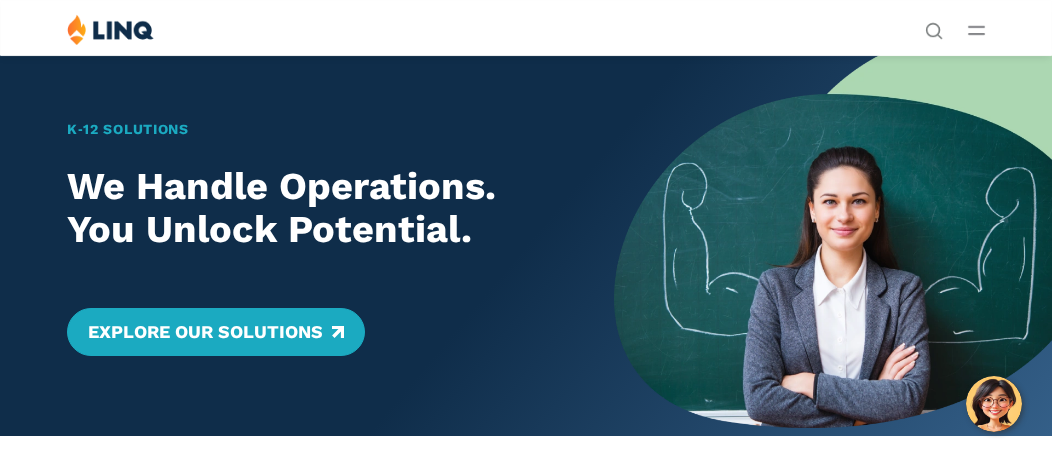 scroll, scrollTop: 0, scrollLeft: 0, axis: both 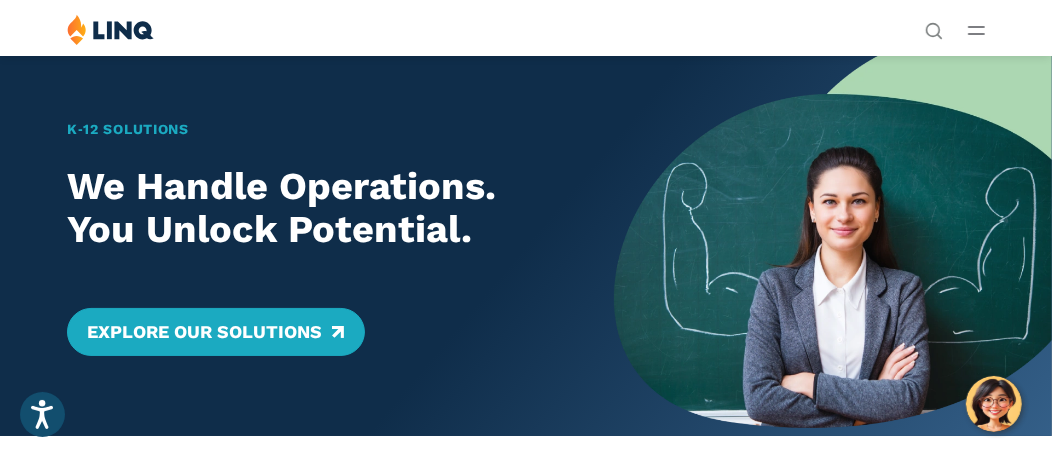 click on "Solutions
Nutrition Overview
NEW  School Nutrition Suite
School Nutrition
State Nutrition
State S-EBT Programs
Payments Overview
Education Resource Planning (ERP) Overview
Finance & Accounting
HR & Payroll
Purchasing
Warehouse Management (WHS)
Reporting & Compliance
Forms & Workflows Overview
Solutions for... Superintendents
Technology Directors
Finance & Business Operations Leaders
Human Resources Leaders
Nutrition Leaders
State Education Agencies
Experience
Resources Resource Library
Blog
Guide
Report
Video
Infographic
Case Study
Worksheet
Webinar
Toolkit
Other
Company Overview
Why LINQ?
Careers
Leadership
Events
News
Contact
Legal
Privacy Policy
Request a Demo
Support
Login
Privacy Policy
Legal" at bounding box center (526, 33) 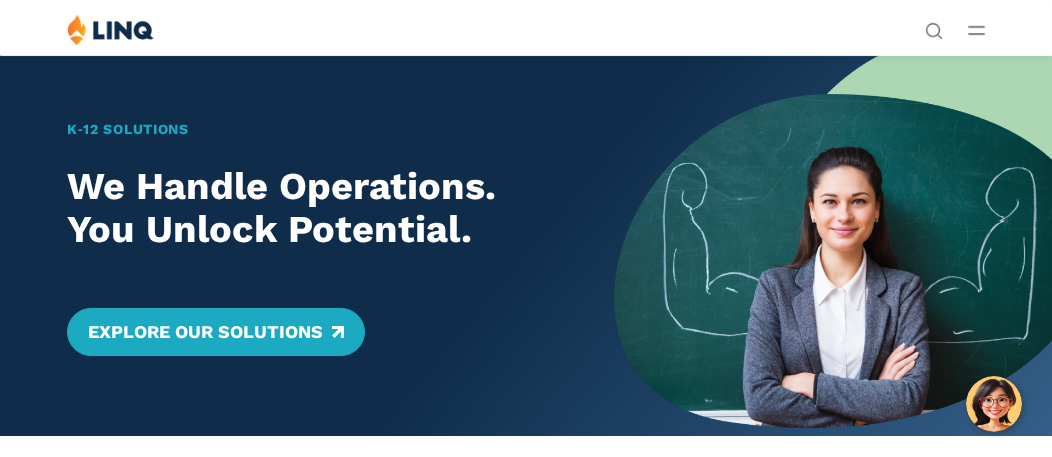 scroll, scrollTop: 0, scrollLeft: 0, axis: both 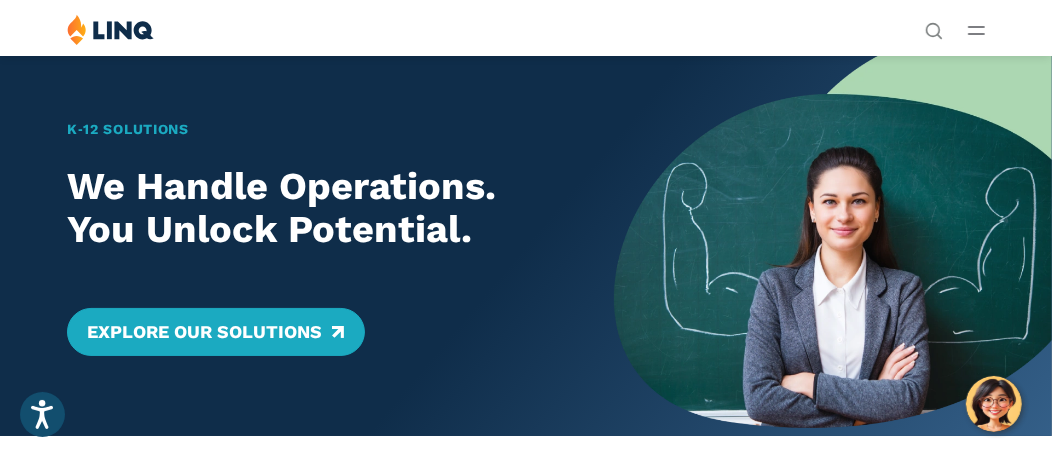 click 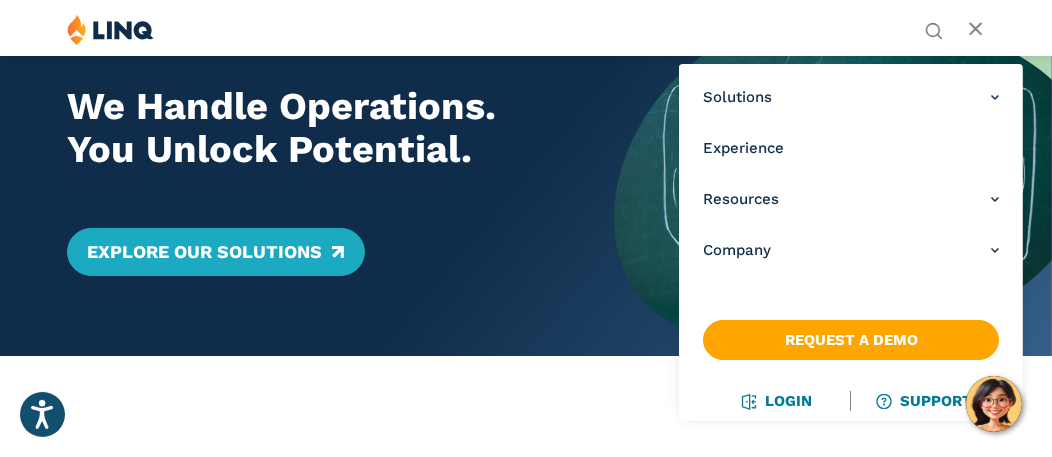 scroll, scrollTop: 0, scrollLeft: 0, axis: both 